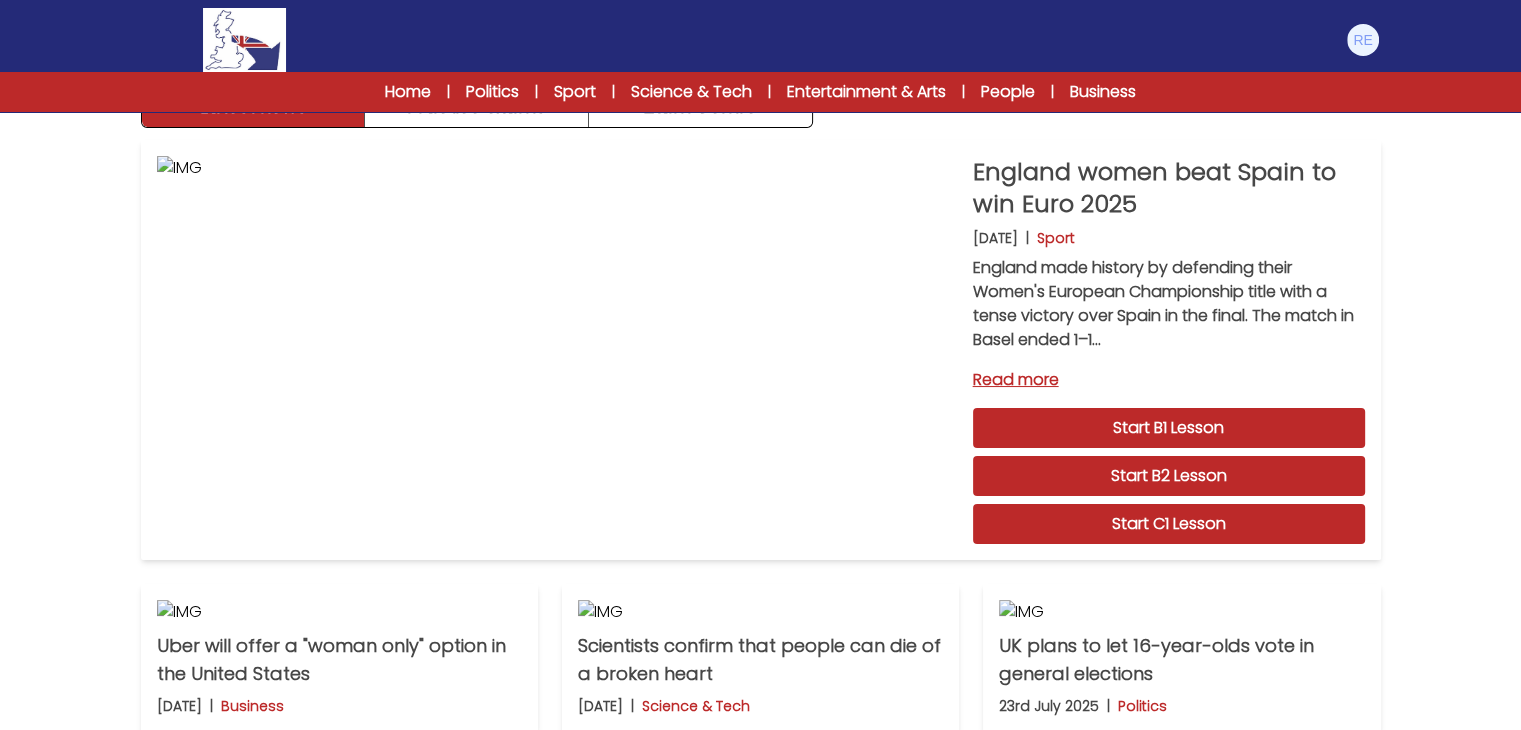 scroll, scrollTop: 59, scrollLeft: 0, axis: vertical 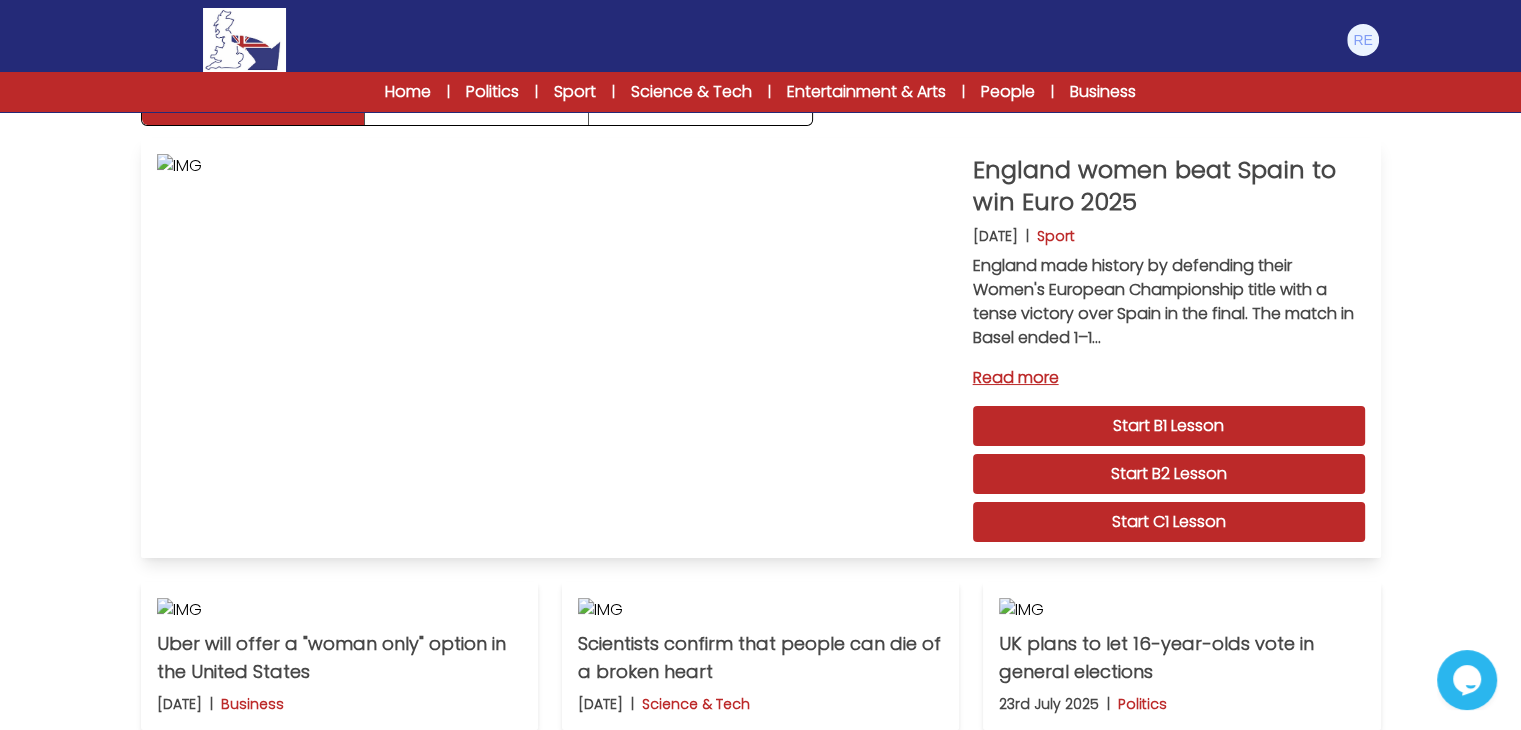 click on "Start C1 Lesson" at bounding box center [1169, 522] 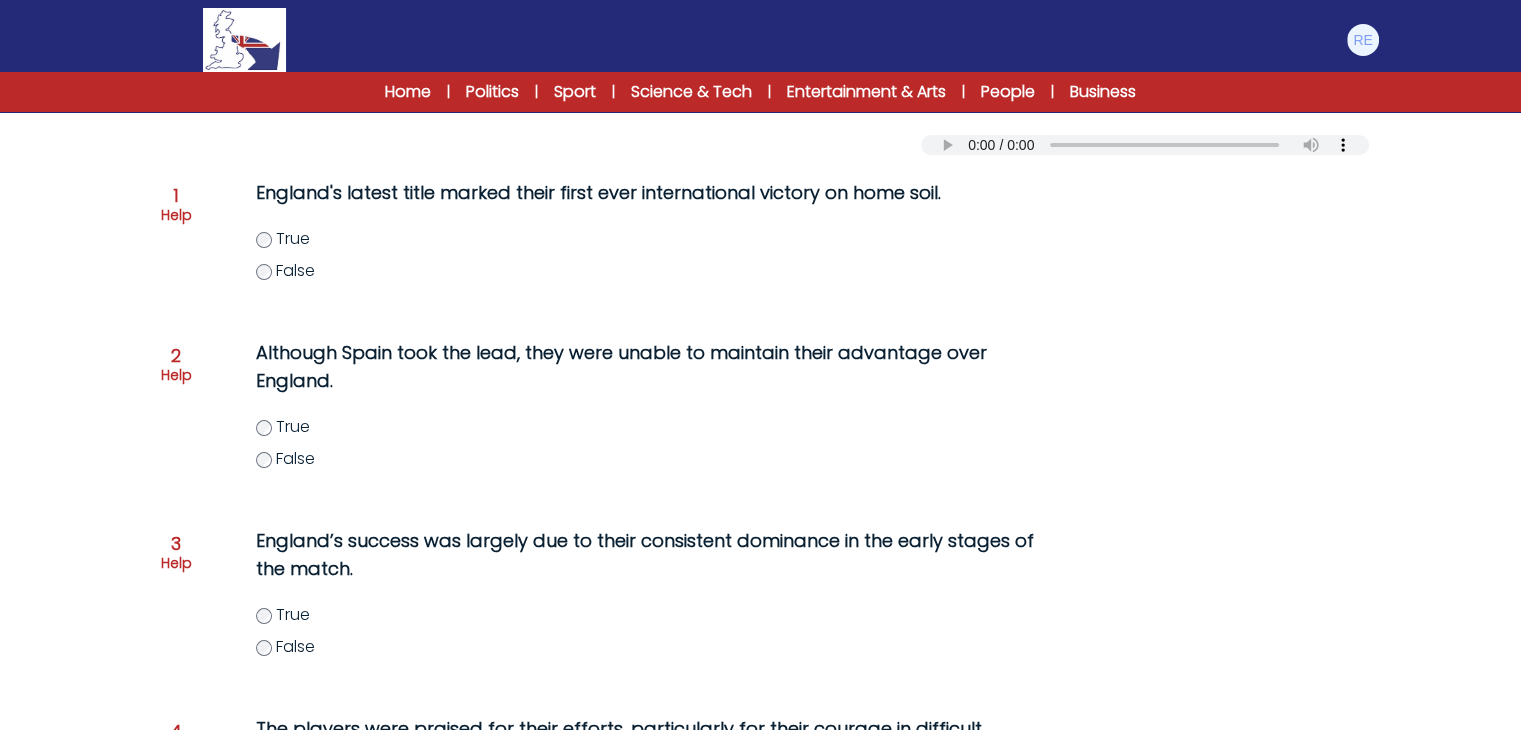 scroll, scrollTop: 0, scrollLeft: 0, axis: both 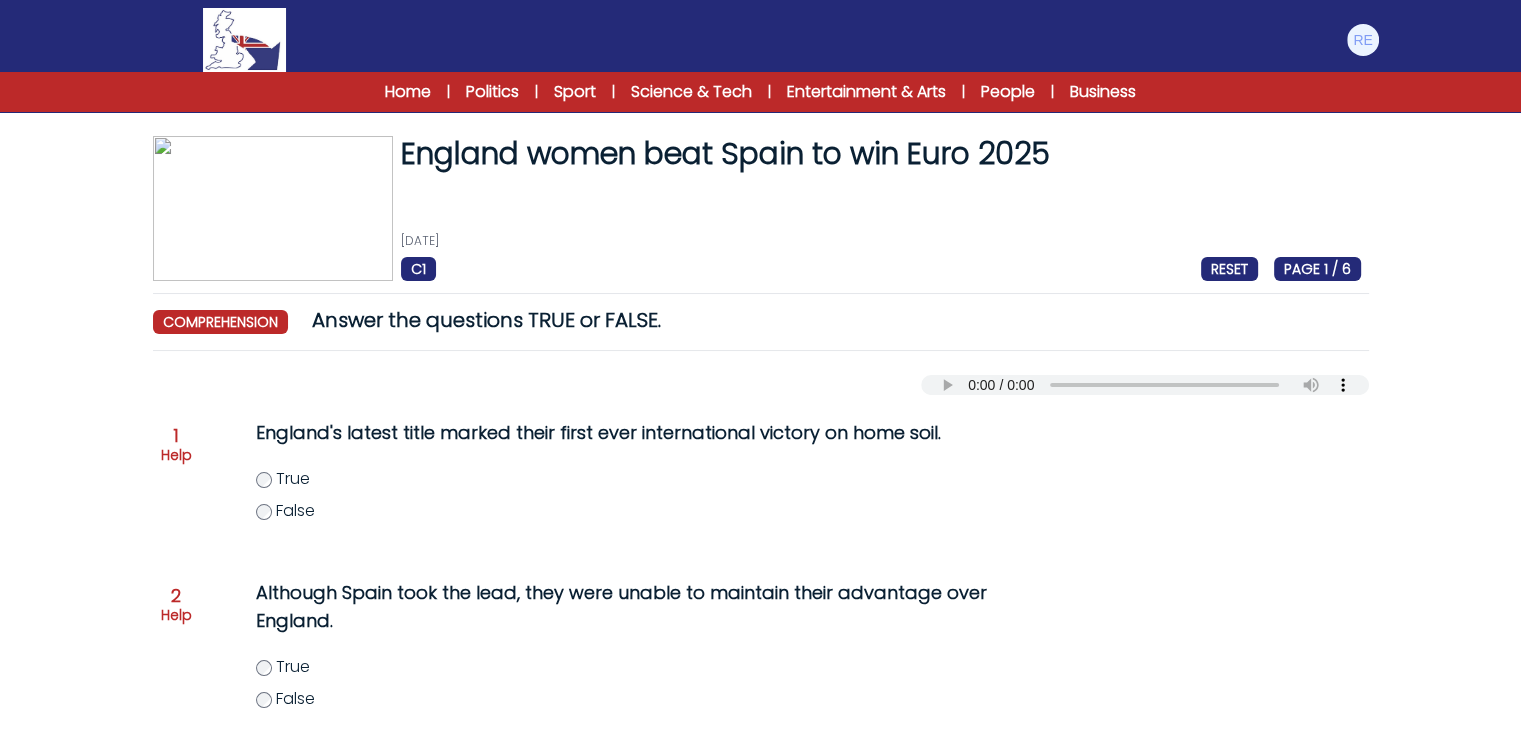 click on "[COUNTRY] women beat [COUNTRY] to win Euro 2025
[DATE]
C1
RESET
PAGE
1
/ 6" at bounding box center [881, 208] 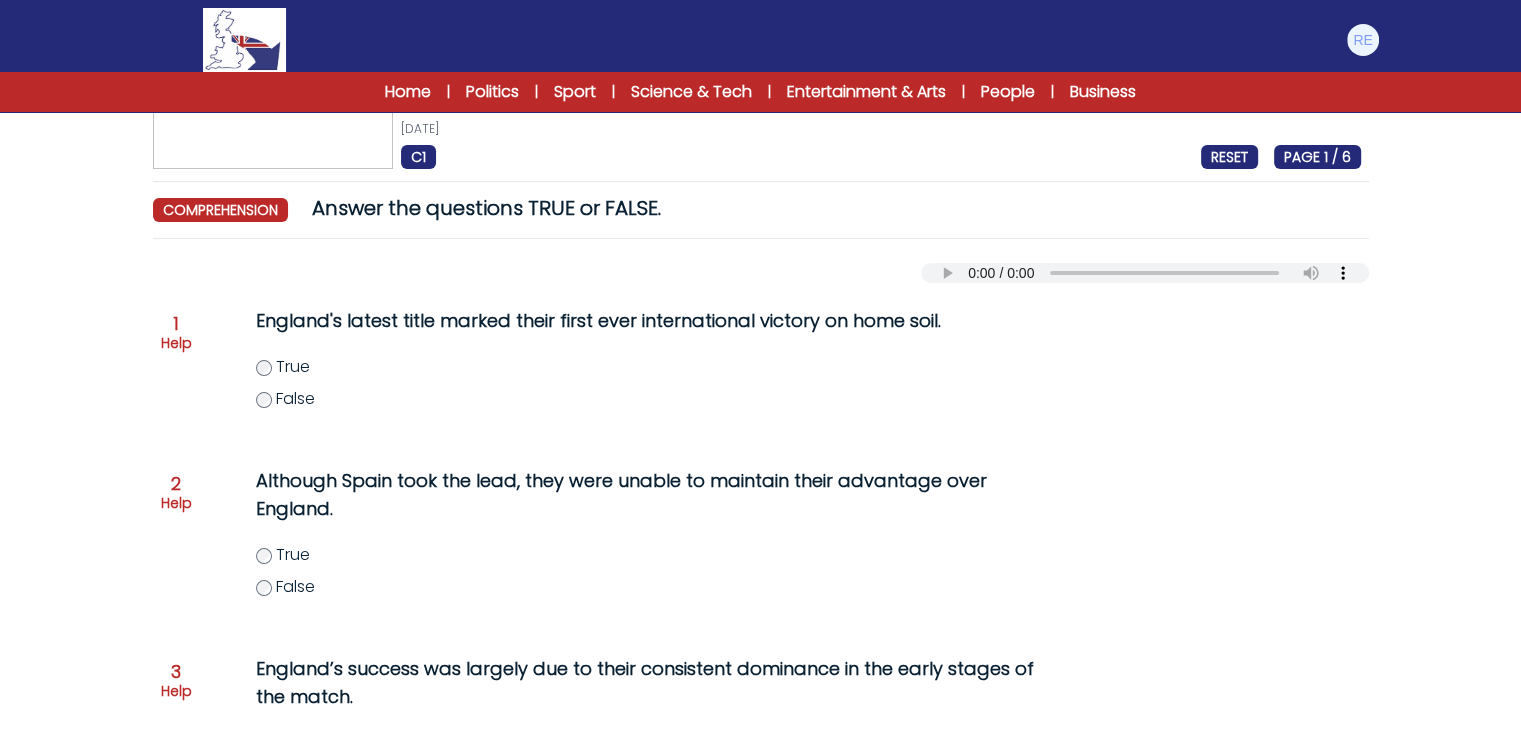 scroll, scrollTop: 0, scrollLeft: 0, axis: both 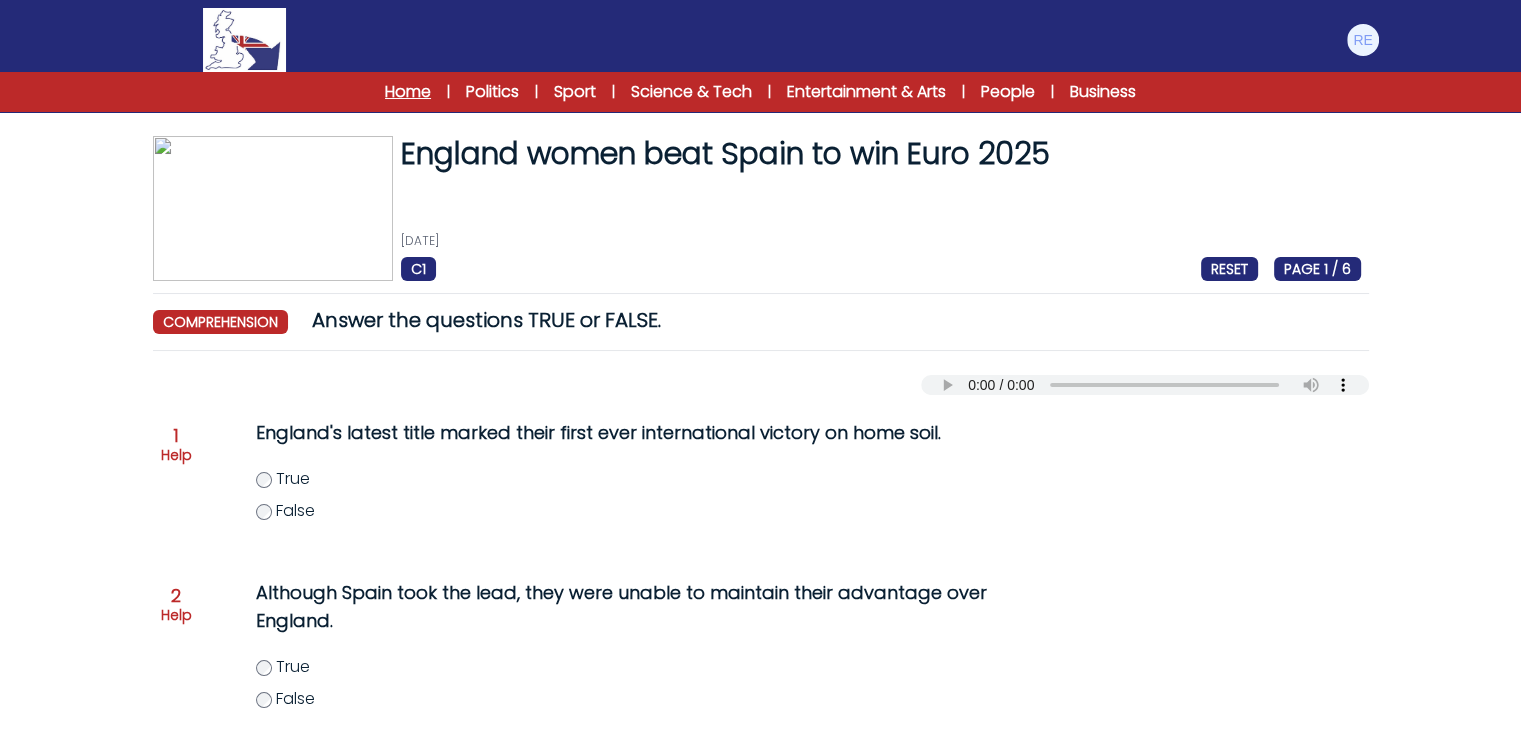 click on "Home" at bounding box center (408, 92) 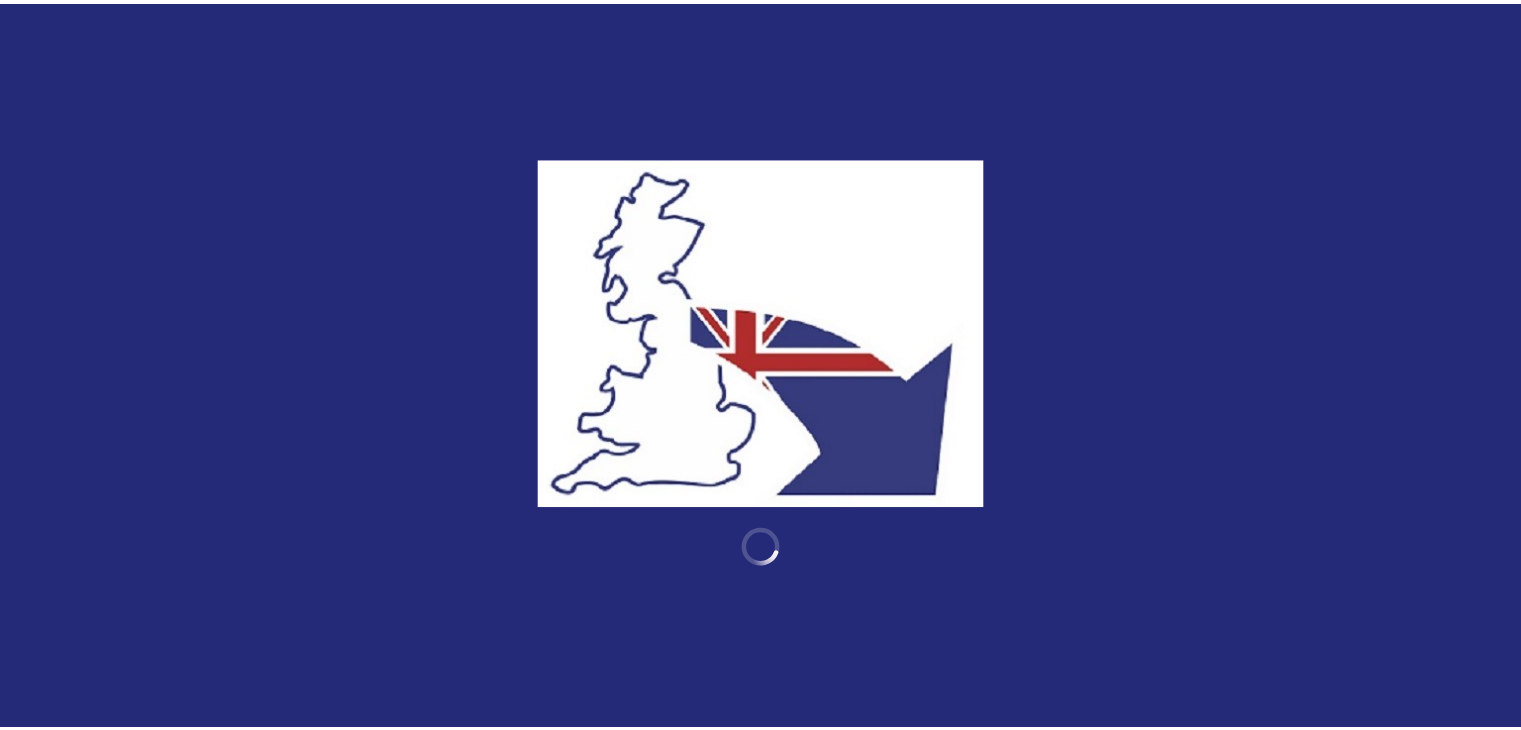 scroll, scrollTop: 0, scrollLeft: 0, axis: both 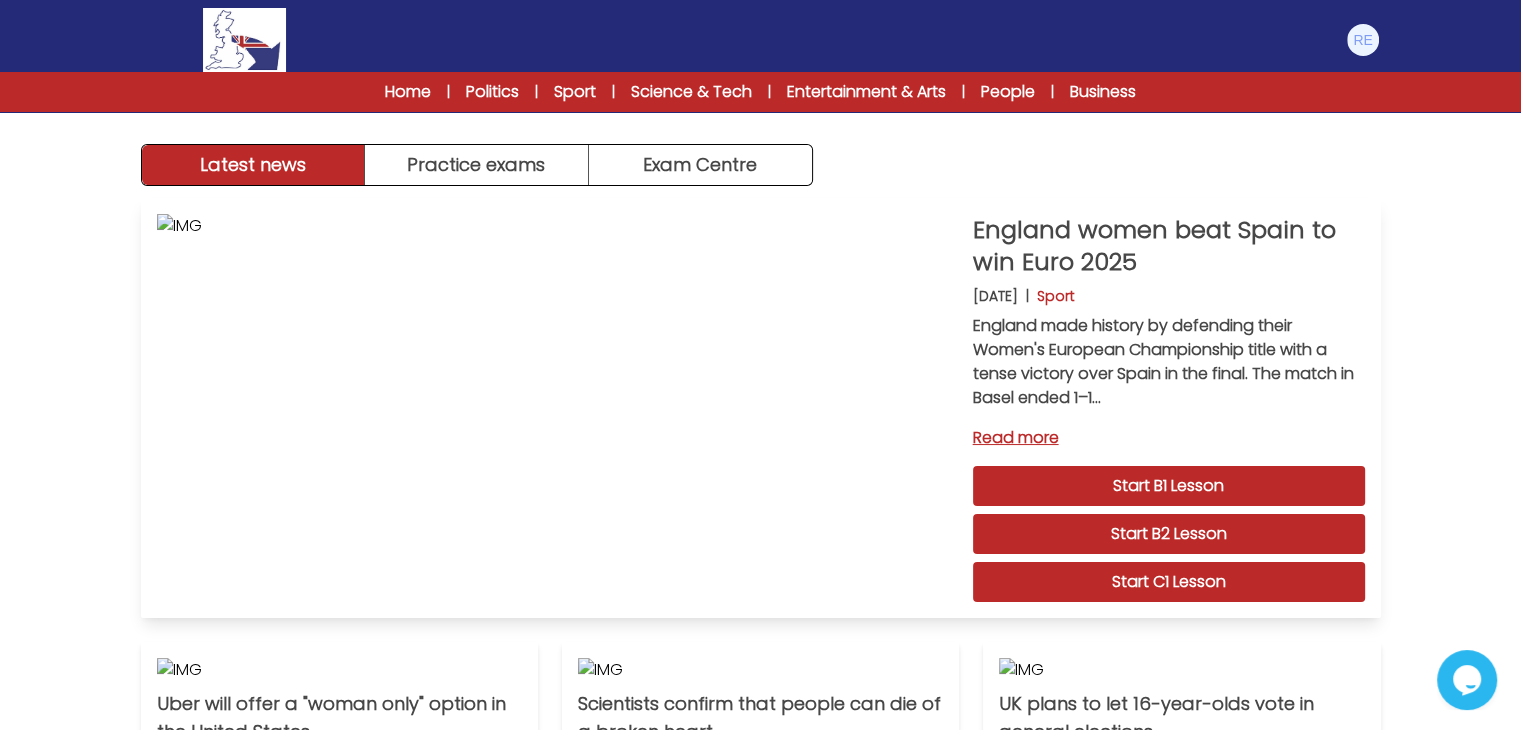 click on "Start C1 Lesson" at bounding box center (1169, 582) 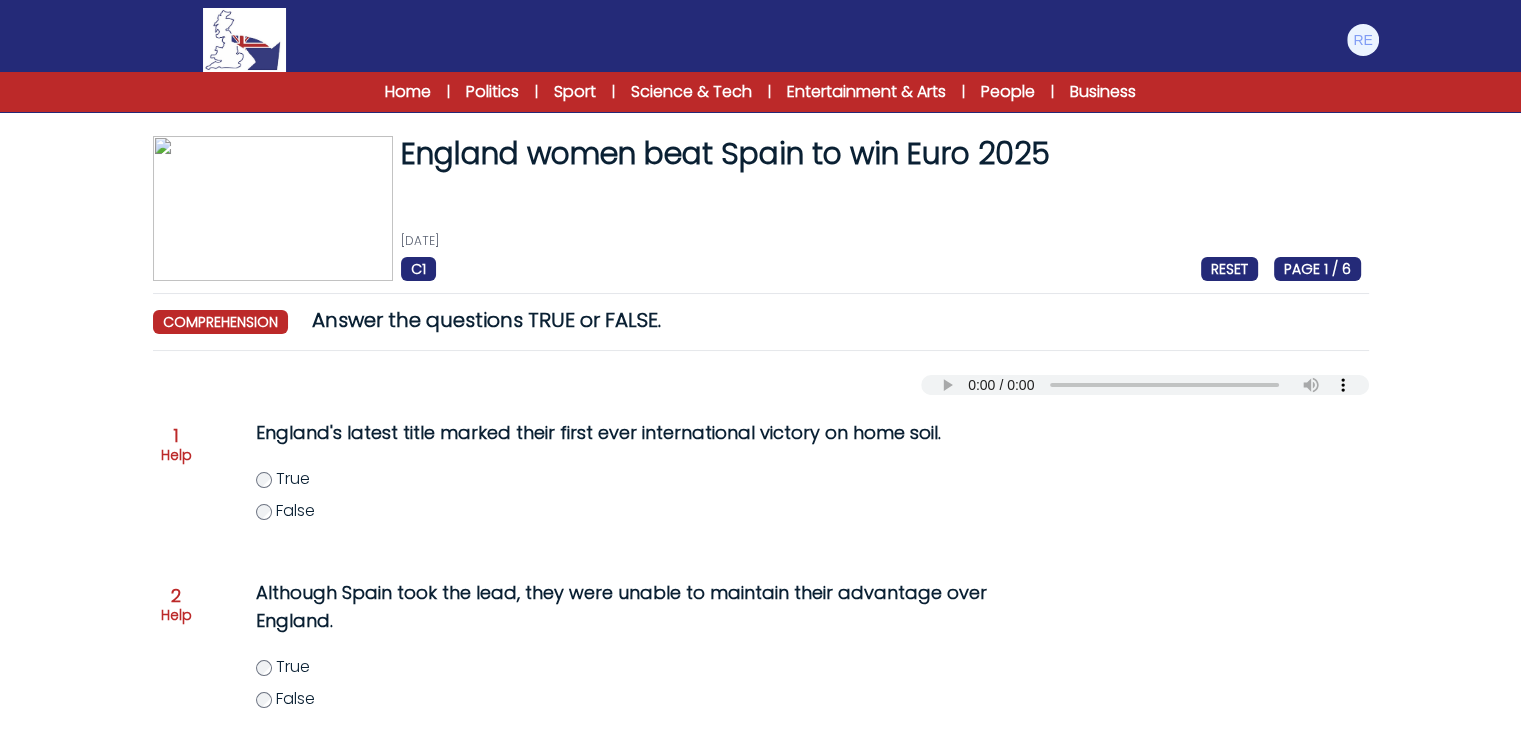 scroll, scrollTop: 711, scrollLeft: 0, axis: vertical 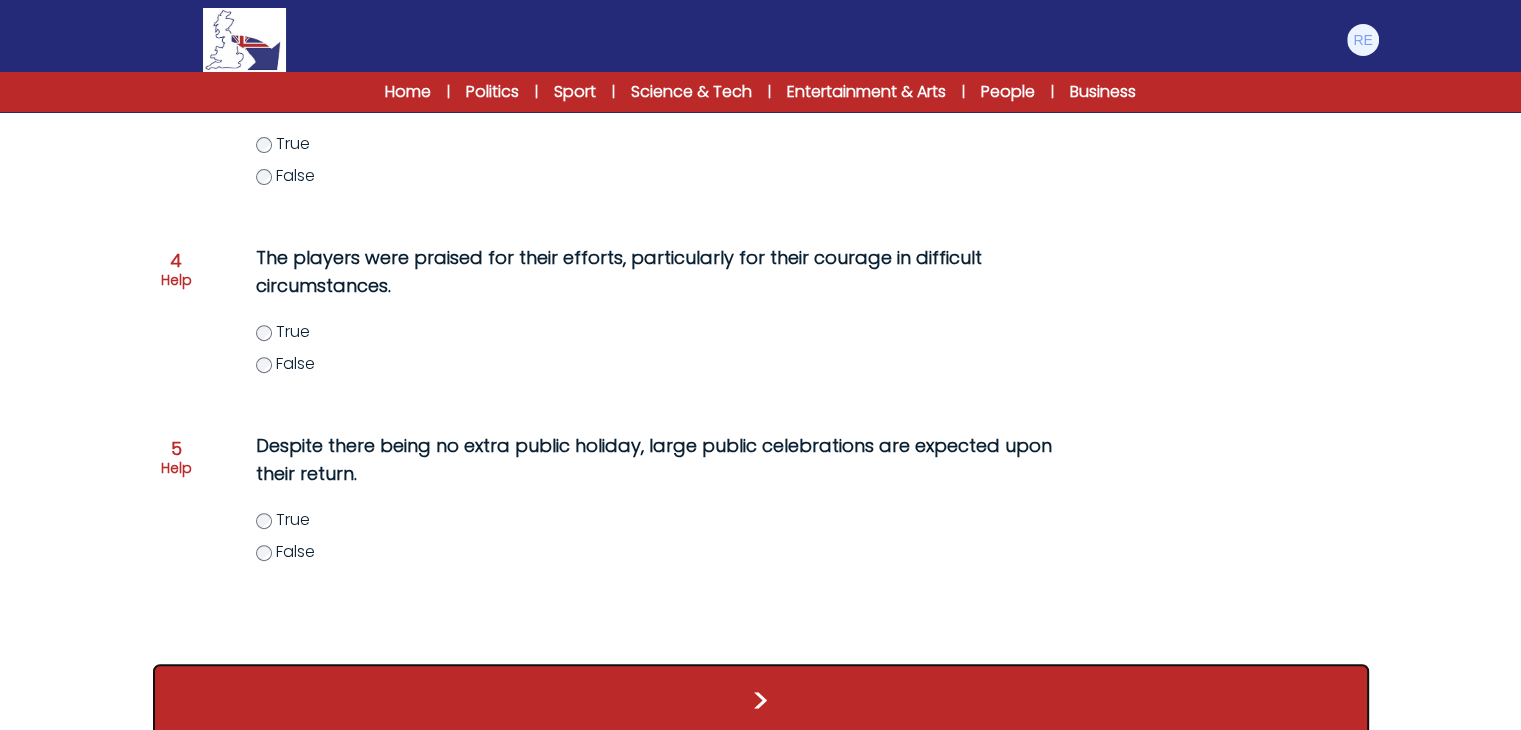 click on ">" at bounding box center (761, 701) 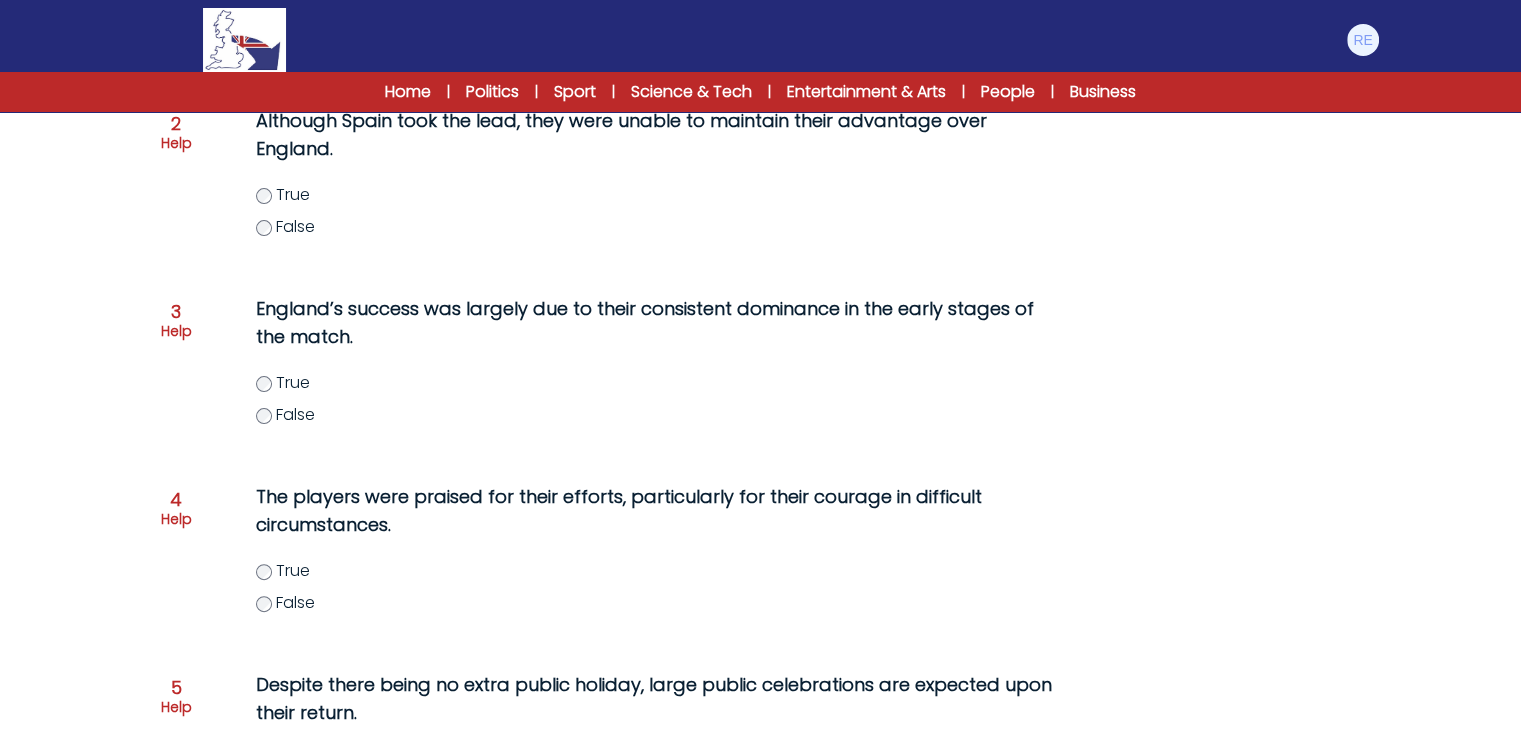 scroll, scrollTop: 711, scrollLeft: 0, axis: vertical 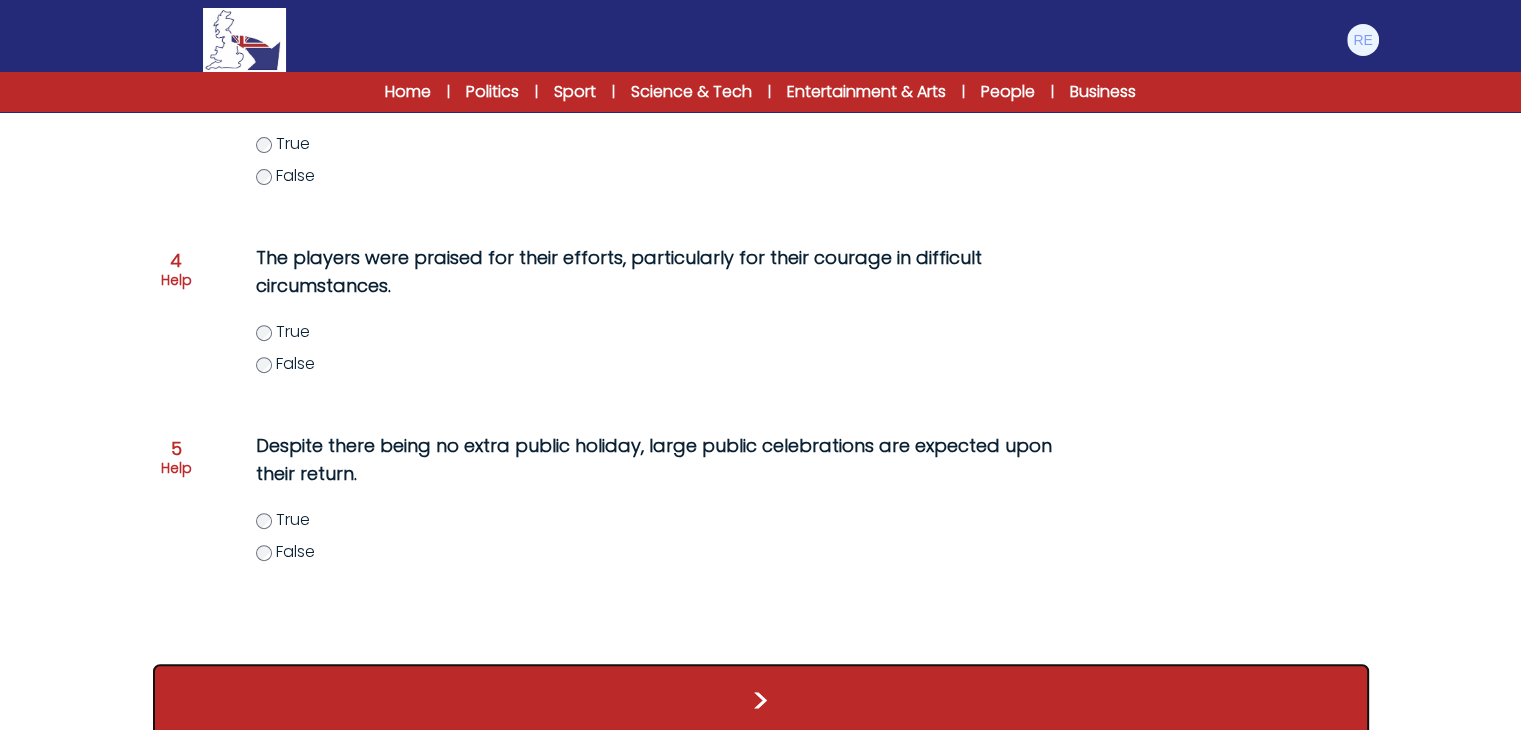 click on ">" at bounding box center (761, 701) 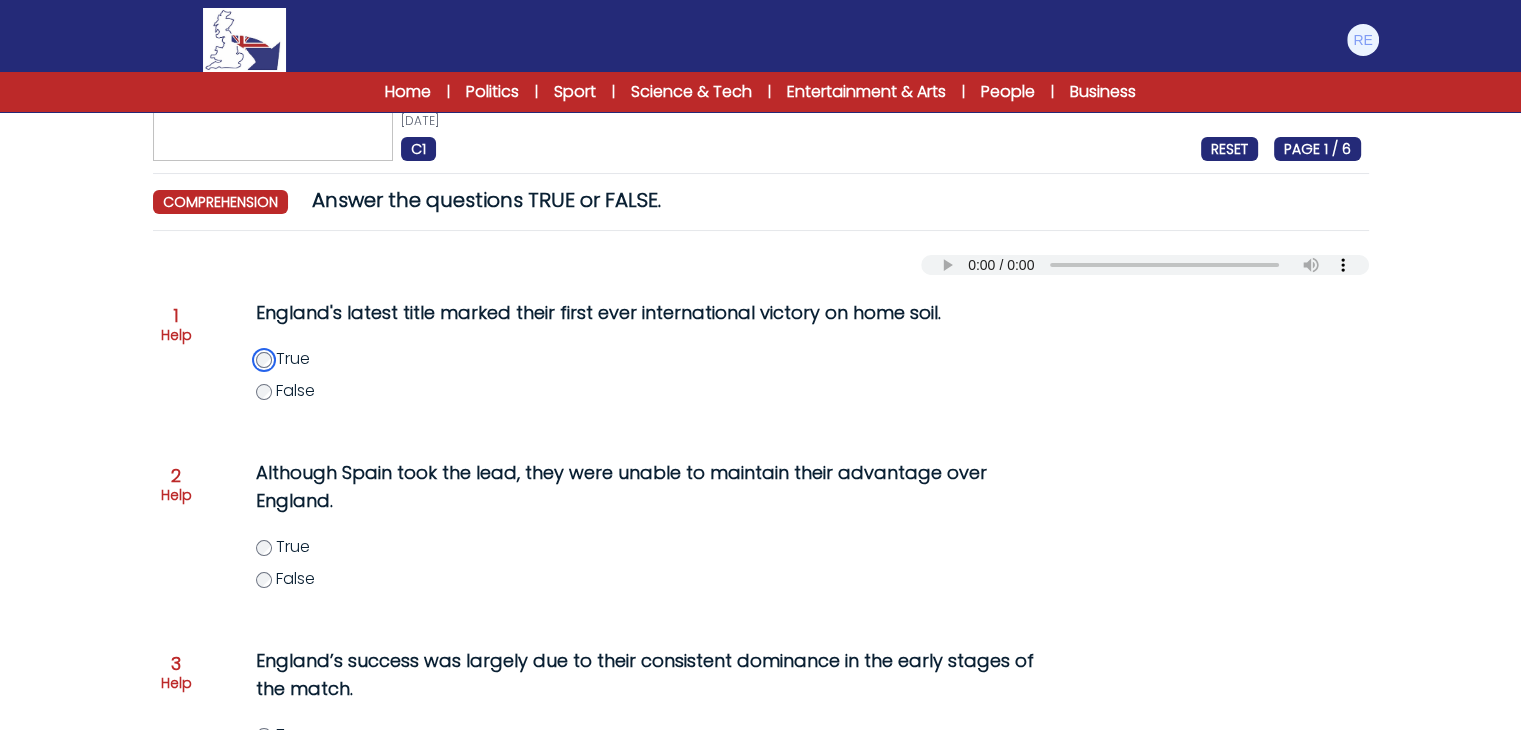 scroll, scrollTop: 0, scrollLeft: 0, axis: both 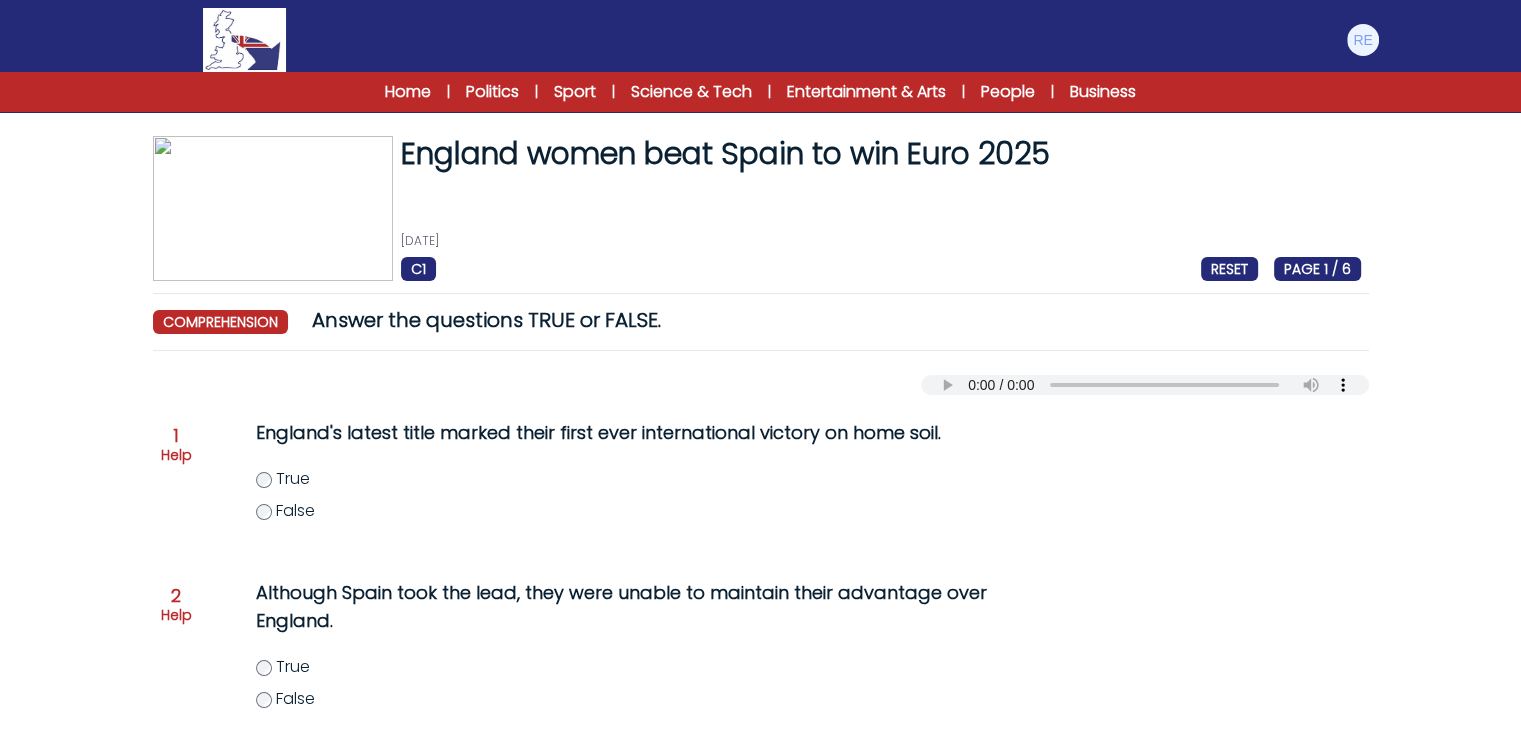 type 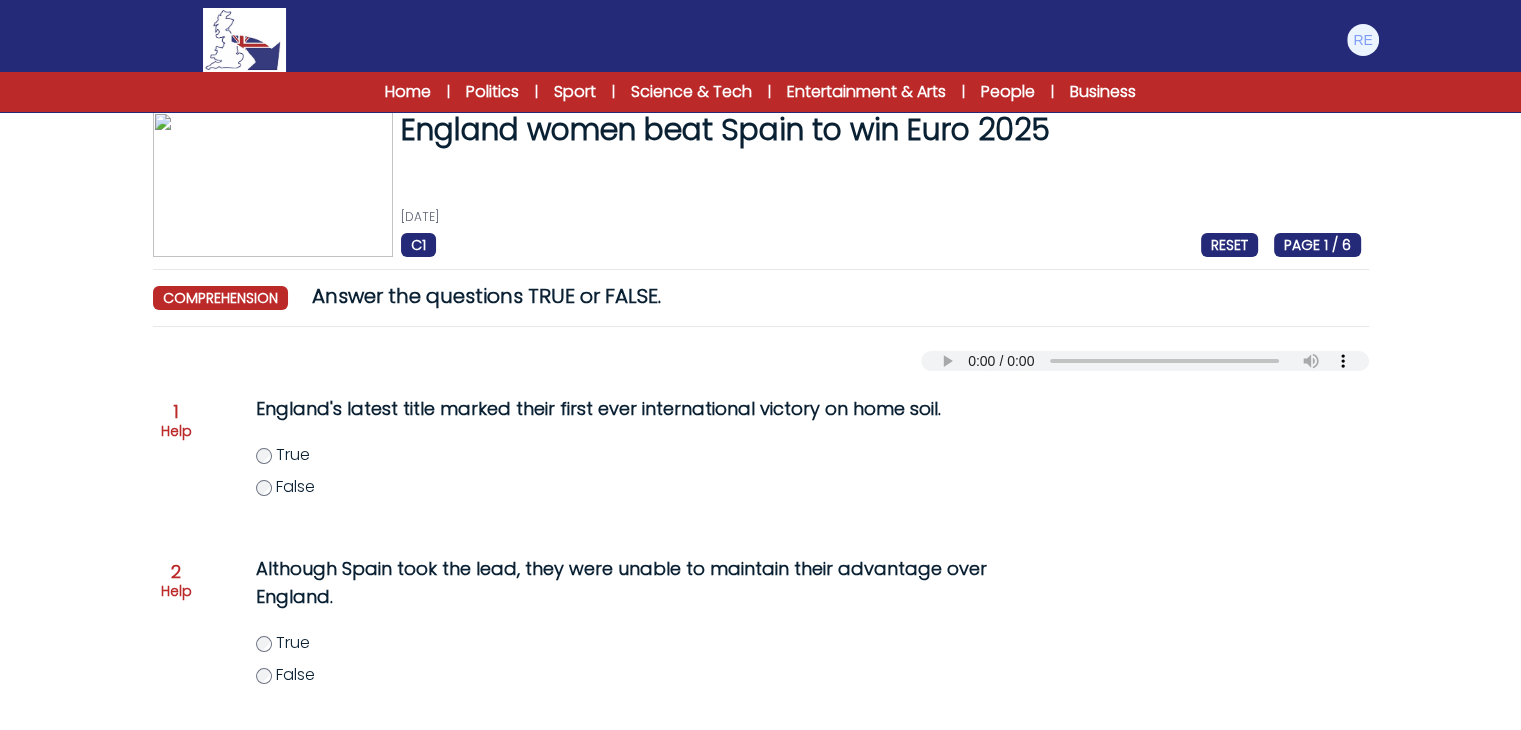 scroll, scrollTop: 26, scrollLeft: 0, axis: vertical 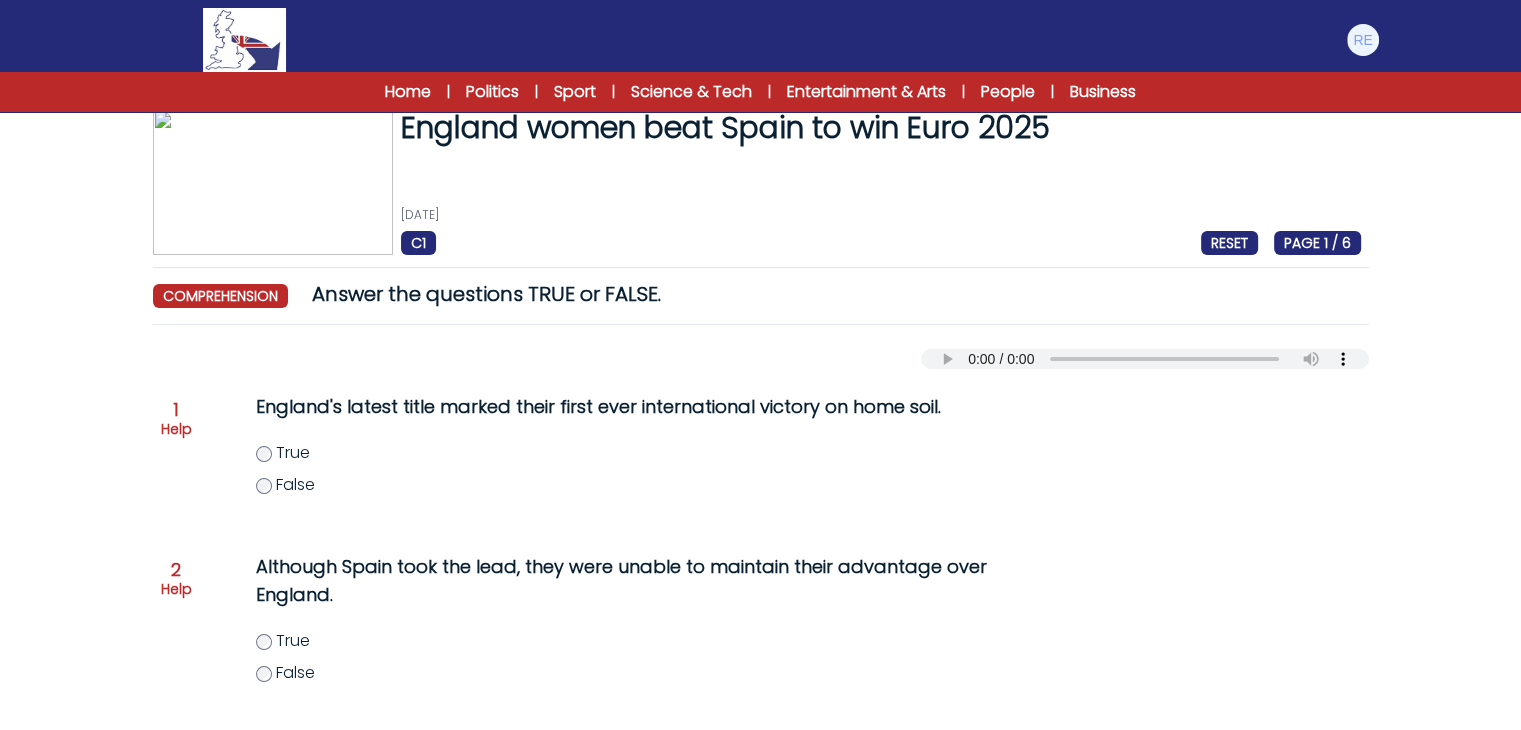 click at bounding box center (1225, 459) 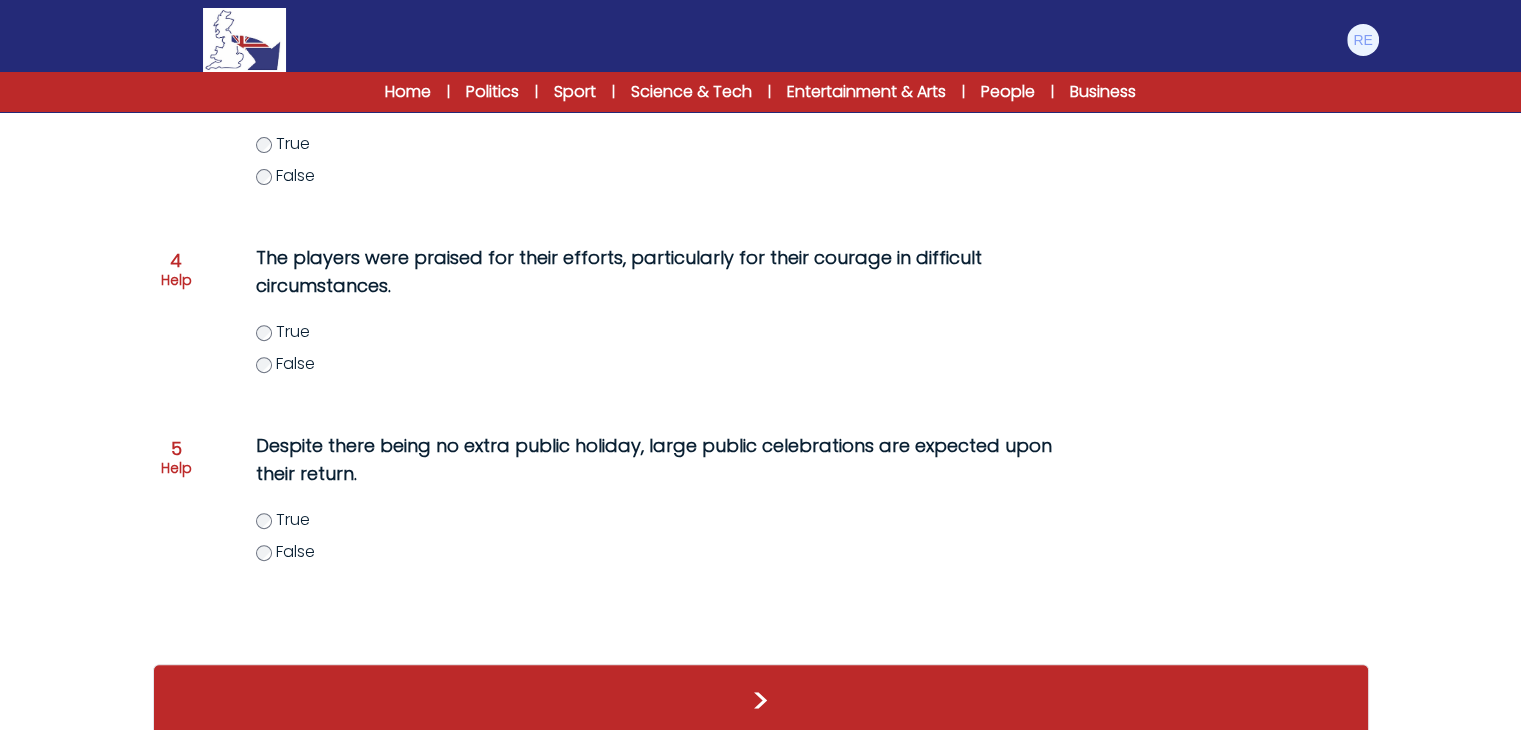 scroll, scrollTop: 0, scrollLeft: 0, axis: both 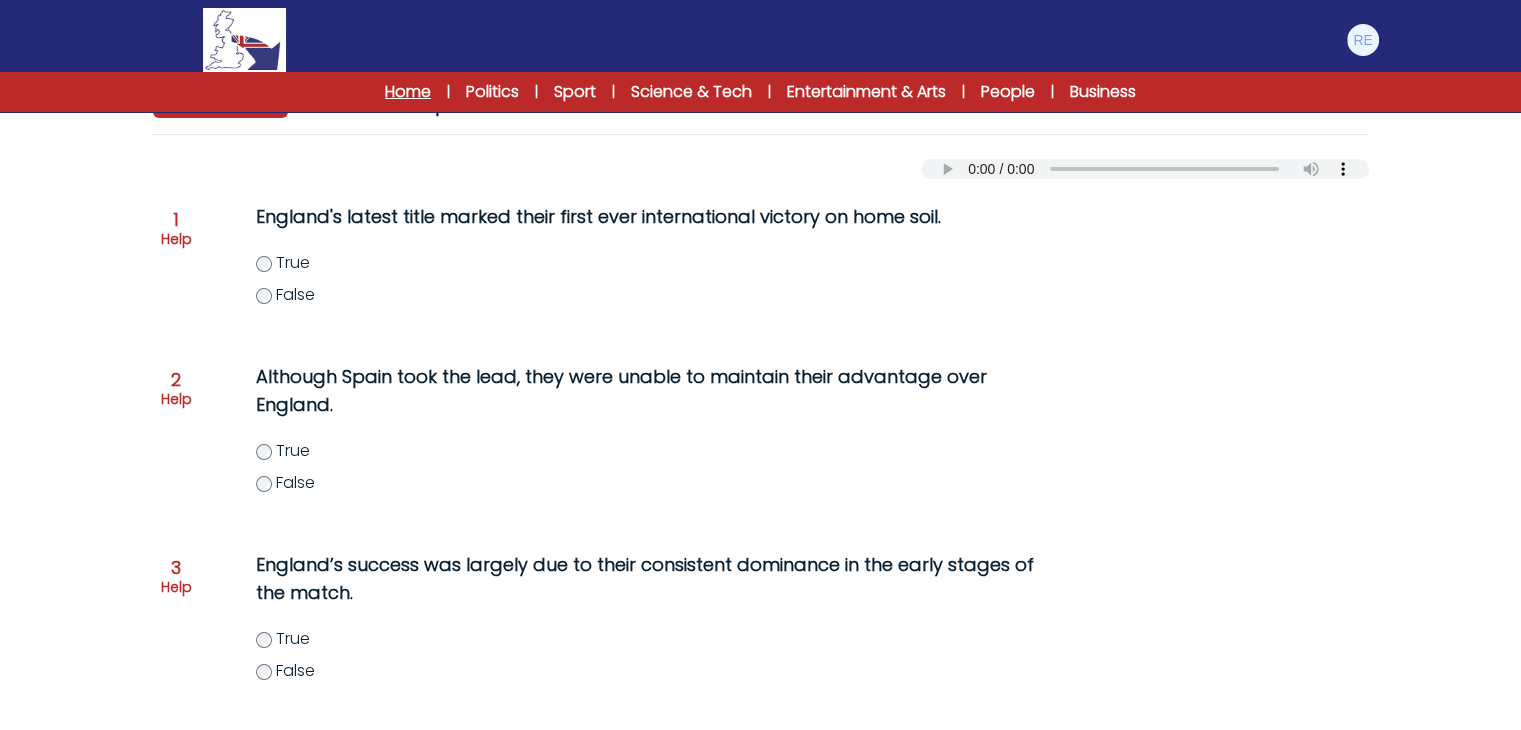 click on "Home" at bounding box center [408, 92] 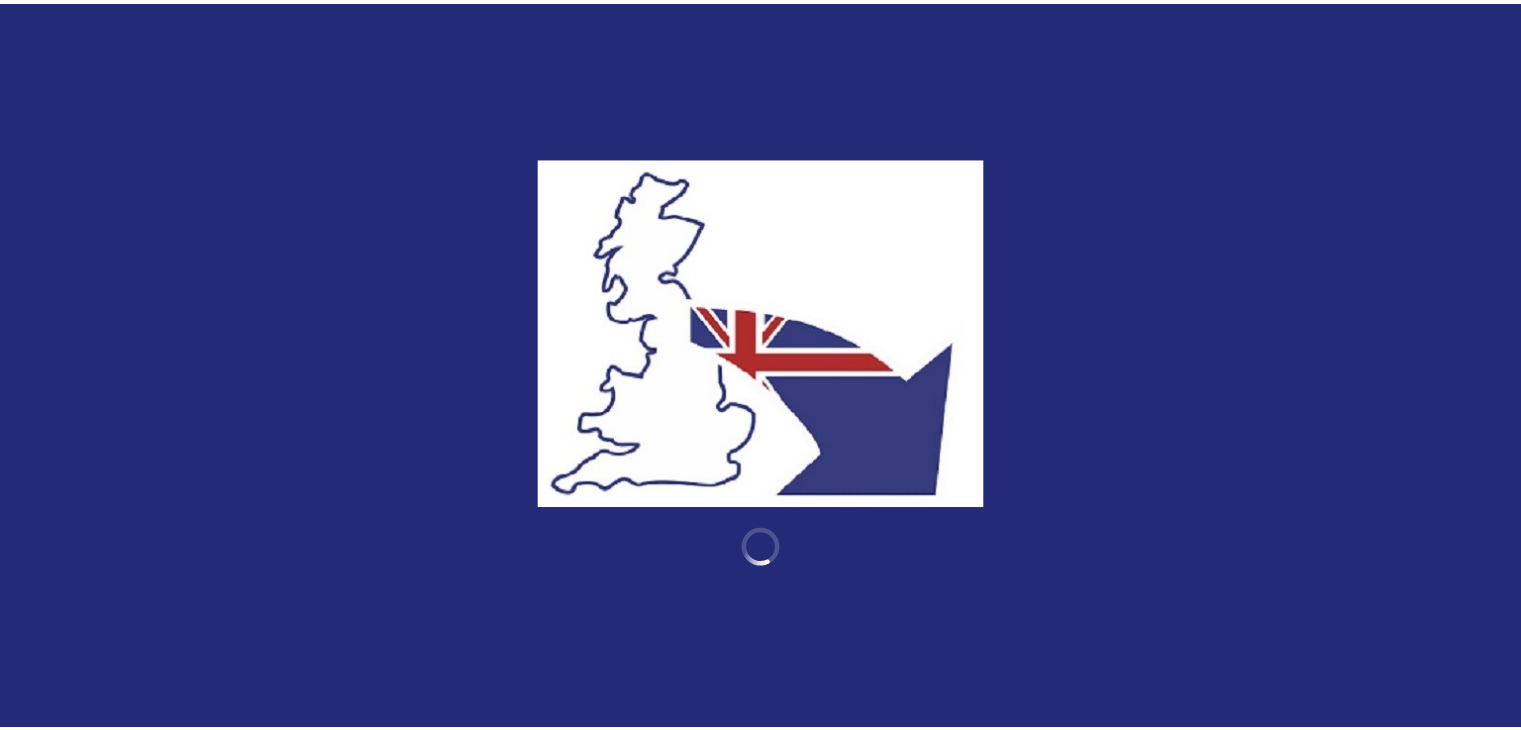 scroll, scrollTop: 0, scrollLeft: 0, axis: both 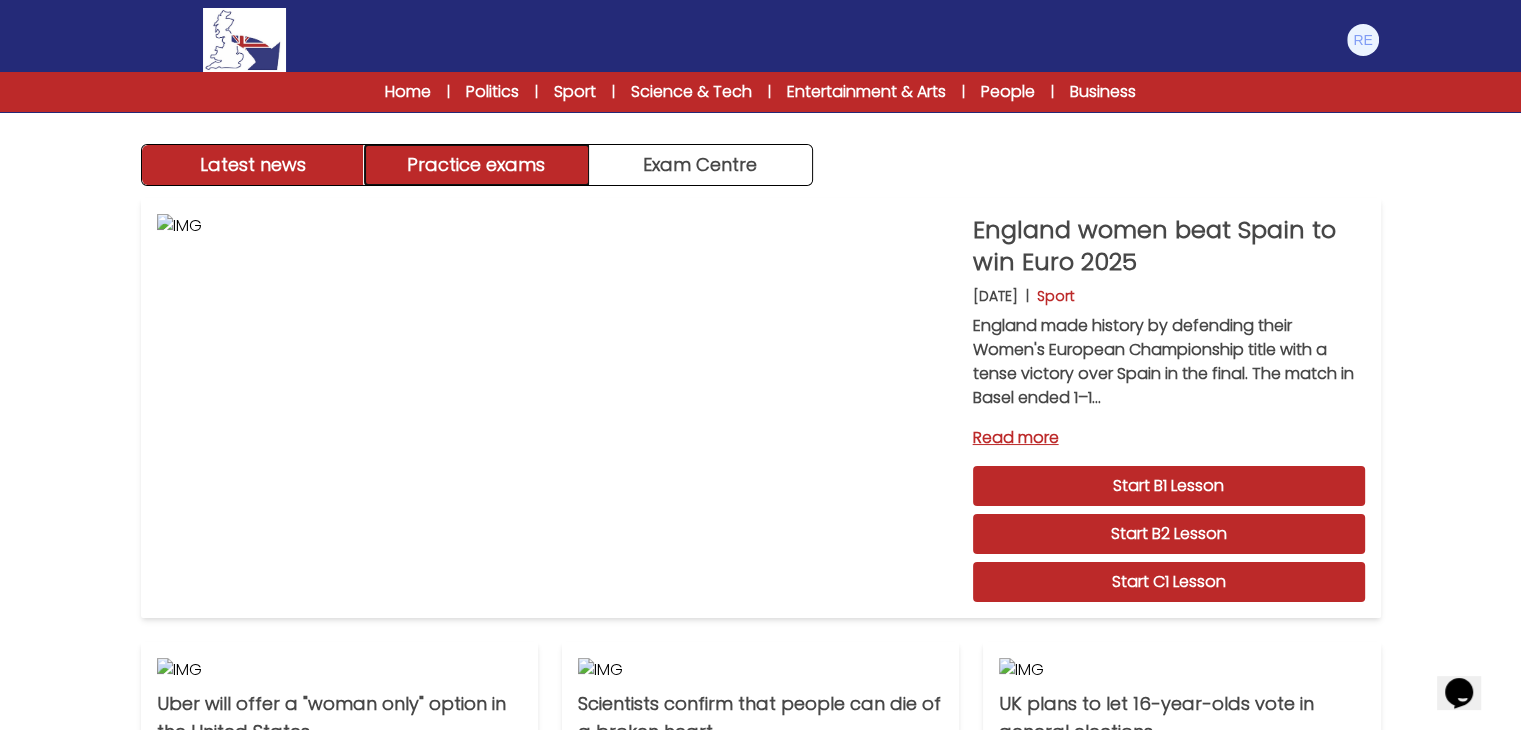 click on "Practice exams" at bounding box center (477, 165) 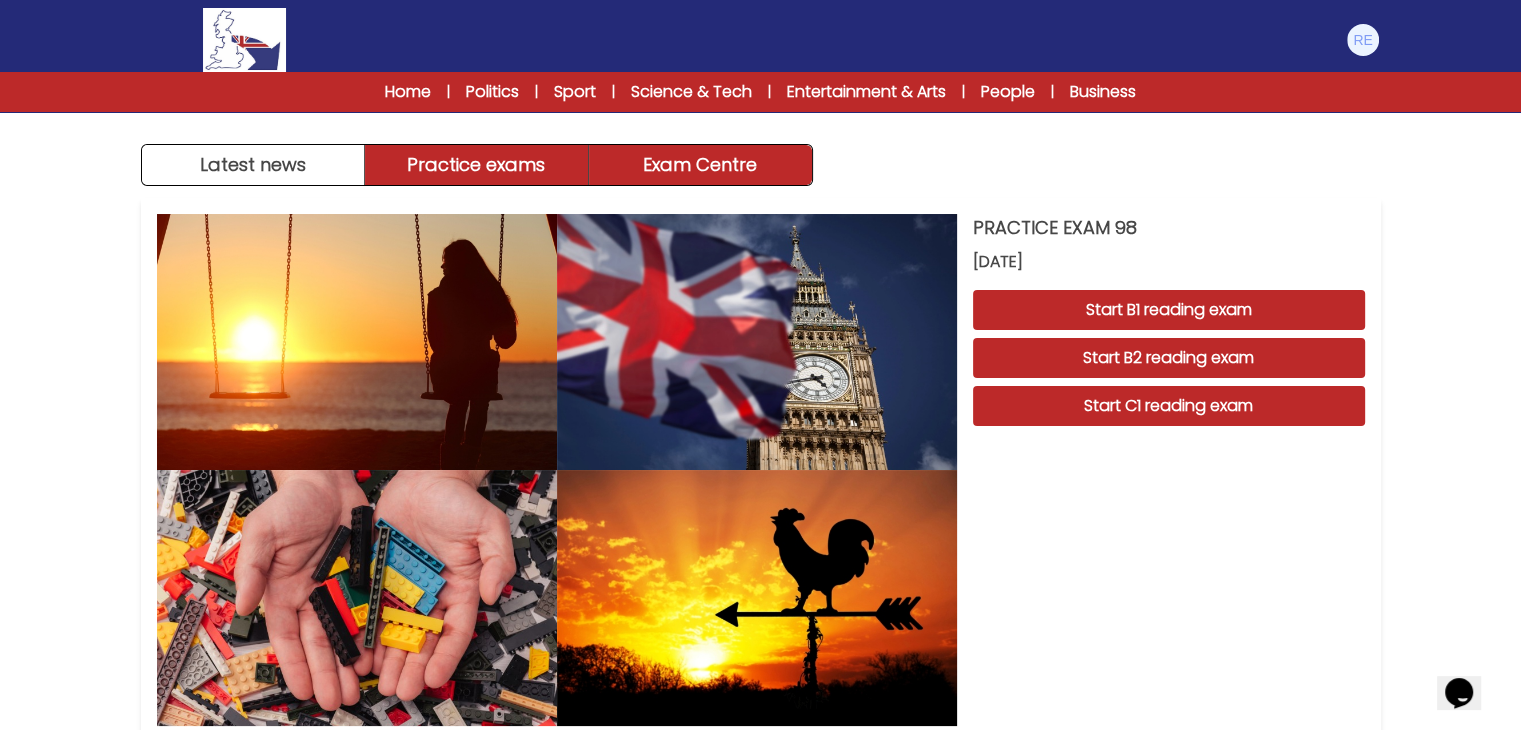 click on "Exam Centre" at bounding box center [700, 165] 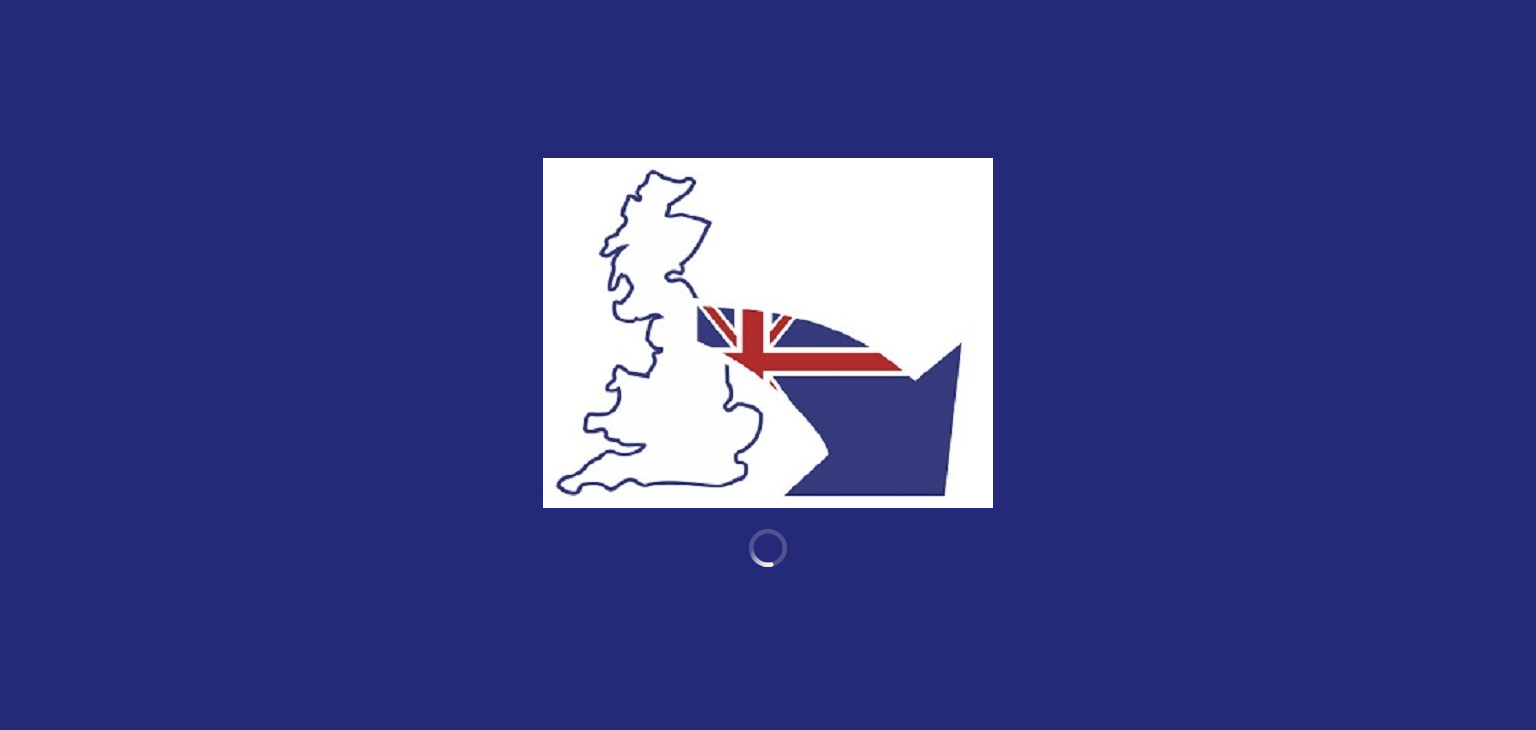 scroll, scrollTop: 0, scrollLeft: 0, axis: both 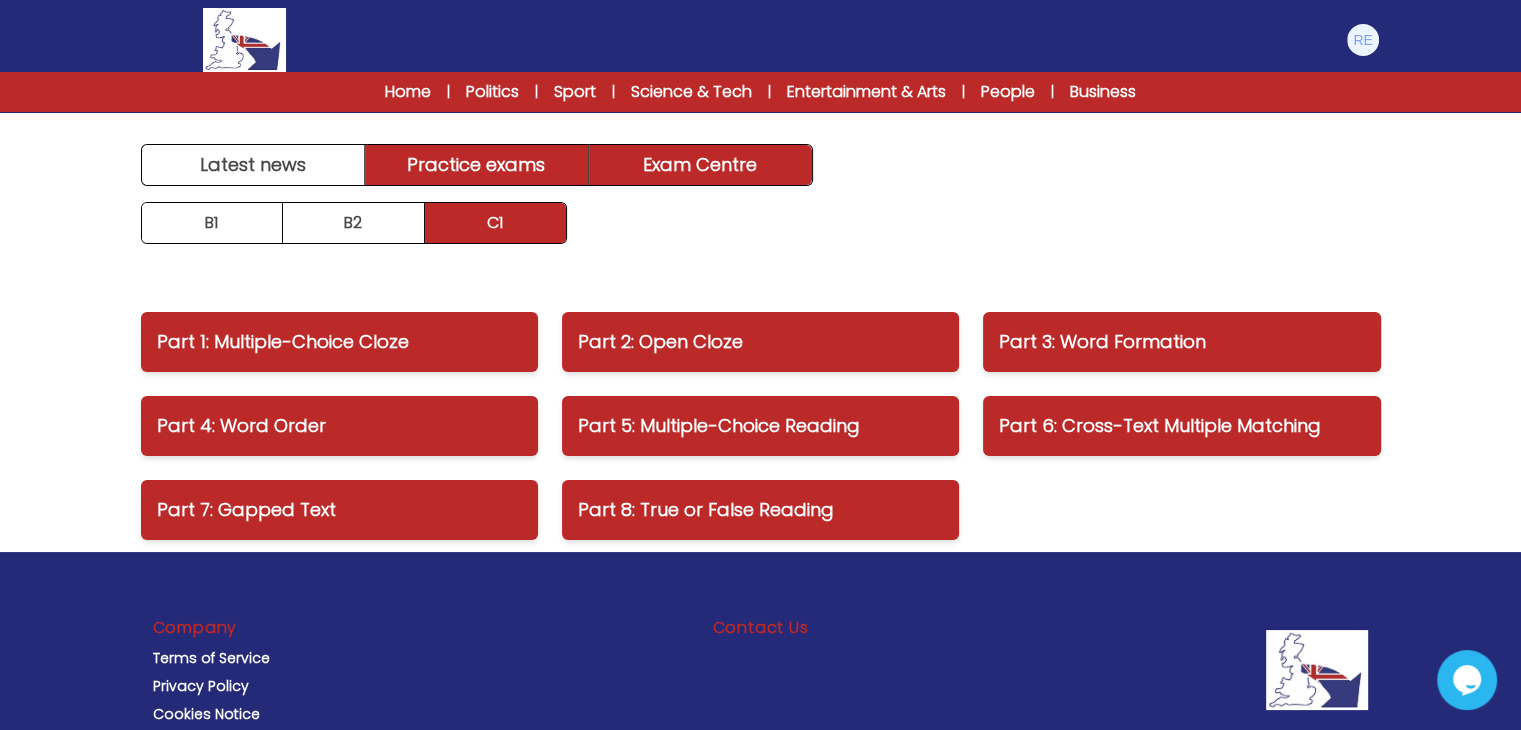 click on "Practice exams" at bounding box center [477, 165] 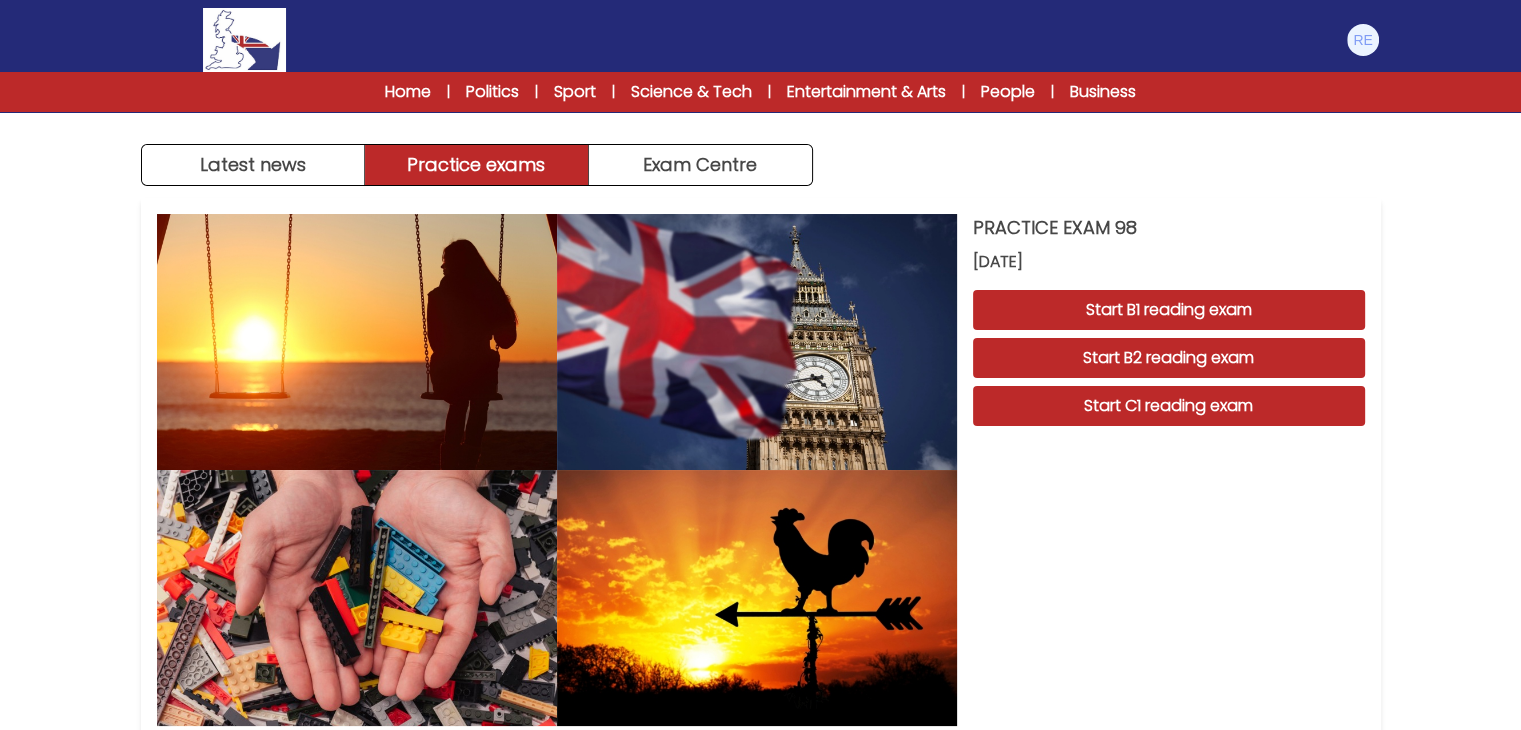 scroll, scrollTop: 2, scrollLeft: 0, axis: vertical 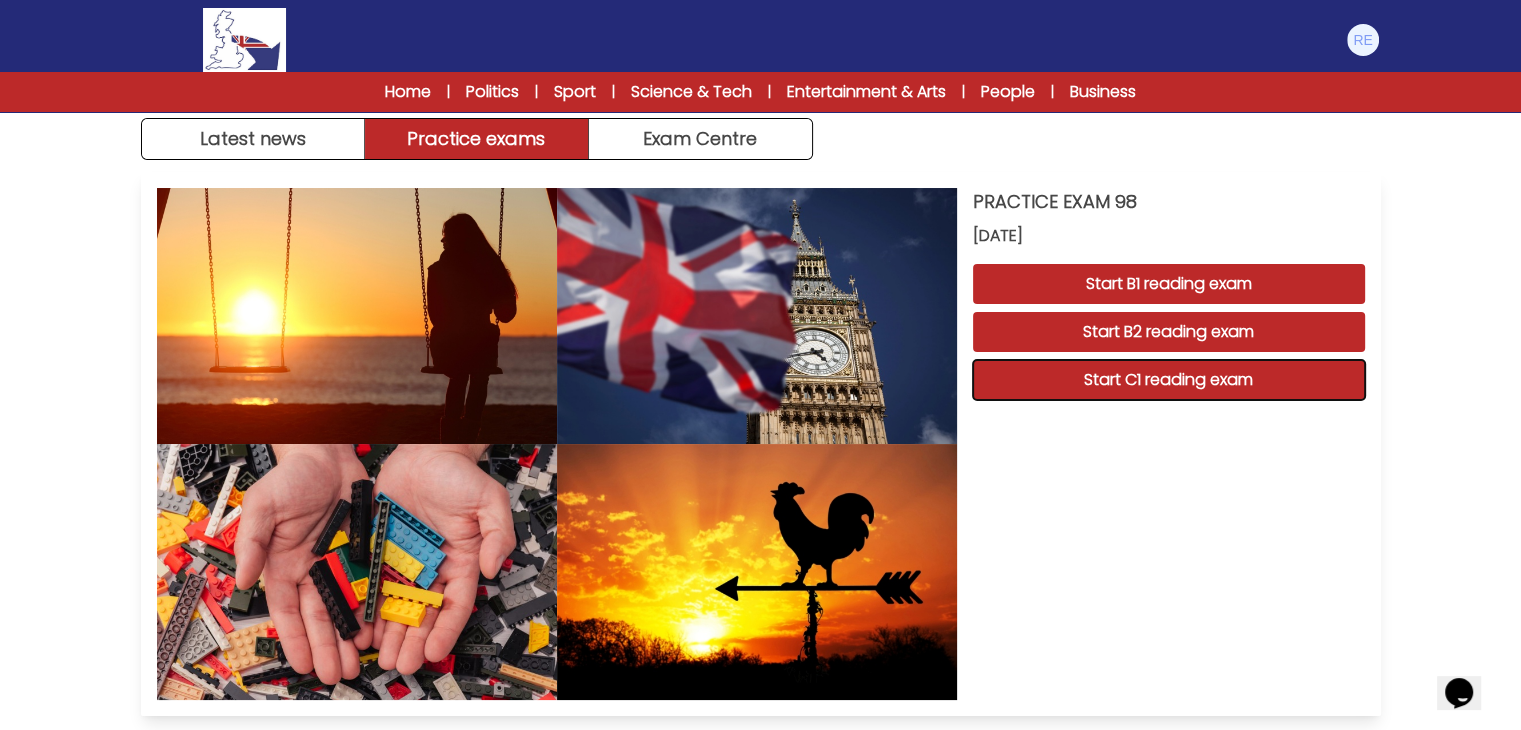 click on "Start C1 reading exam" at bounding box center [1169, 380] 